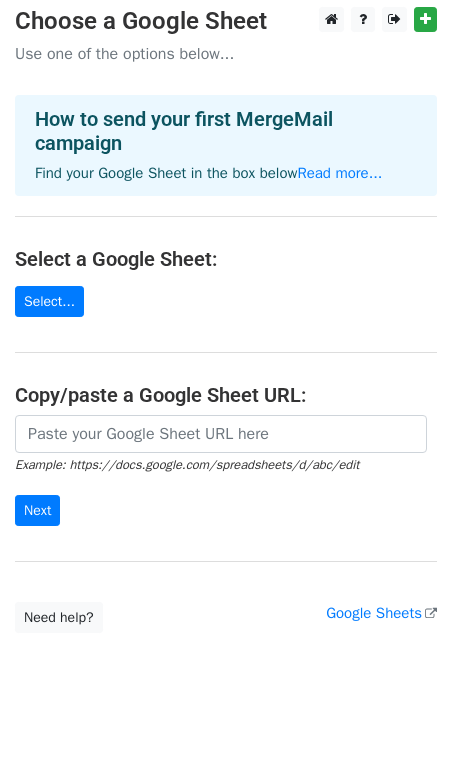 scroll, scrollTop: 0, scrollLeft: 0, axis: both 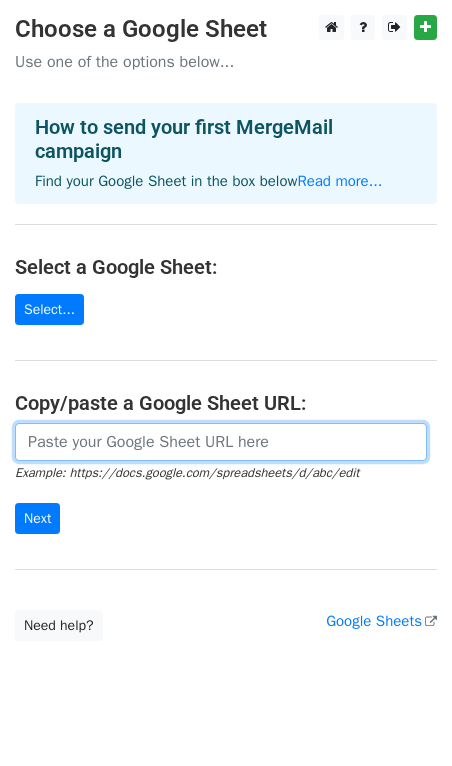 click at bounding box center [221, 442] 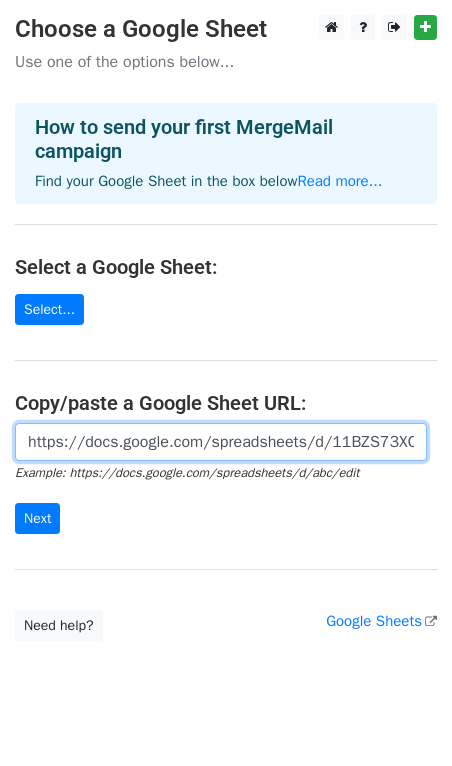 scroll, scrollTop: 0, scrollLeft: 605, axis: horizontal 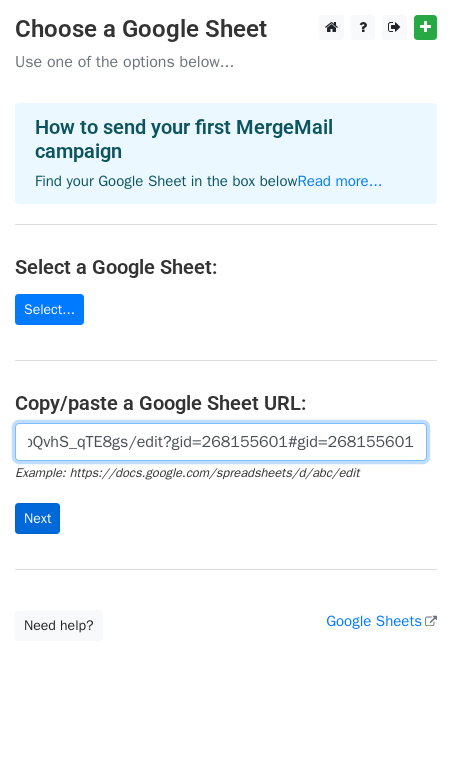 type on "https://docs.google.com/spreadsheets/d/11BZS73XCGwkHnxCDaQIUxo7Ks_7xgbwbQvhS_qTE8gs/edit?gid=268155601#gid=268155601" 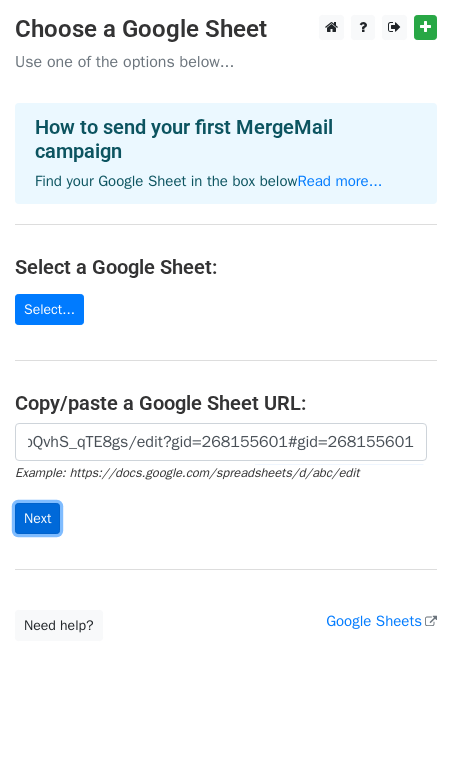 click on "Next" at bounding box center (37, 518) 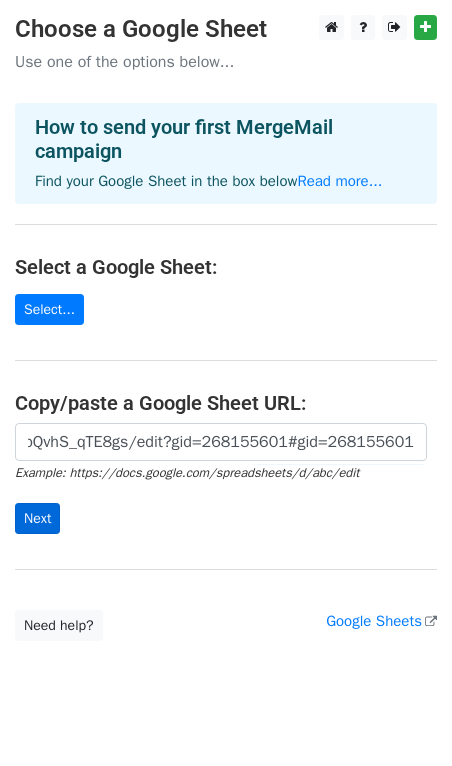 scroll, scrollTop: 0, scrollLeft: 0, axis: both 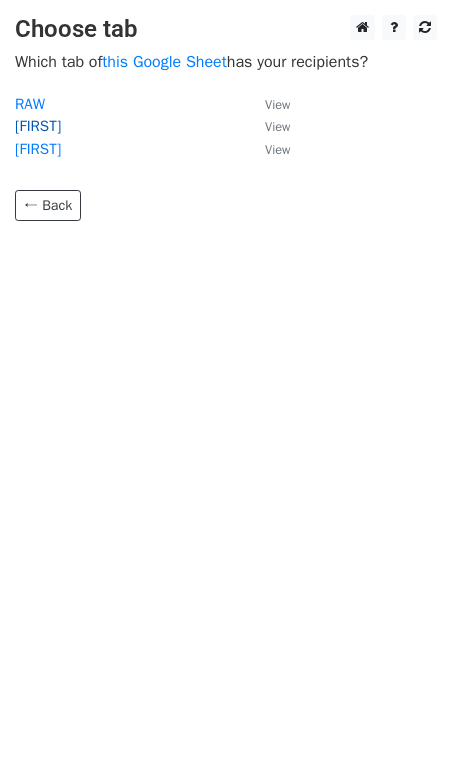 click on "[FIRST]" at bounding box center [38, 126] 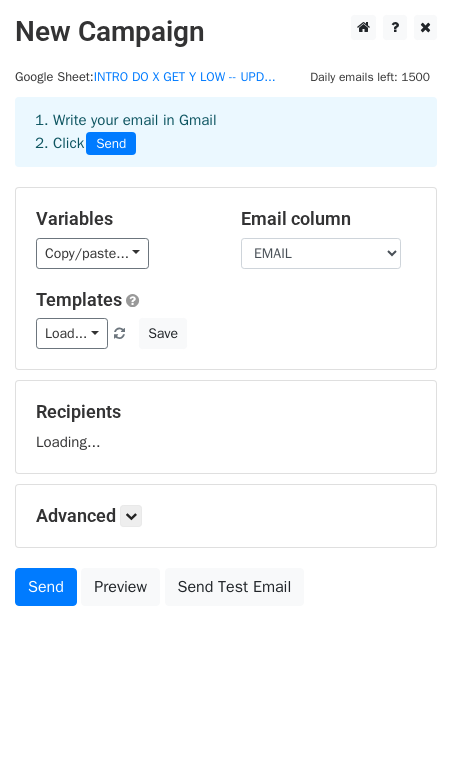 scroll, scrollTop: 0, scrollLeft: 0, axis: both 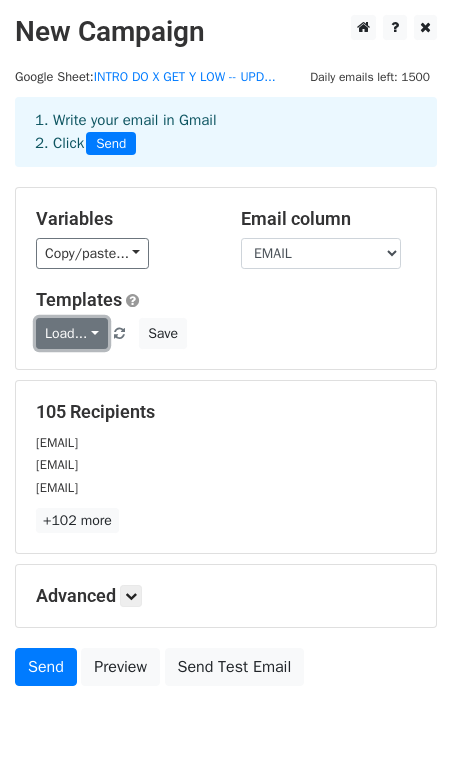 click on "Load..." at bounding box center (72, 333) 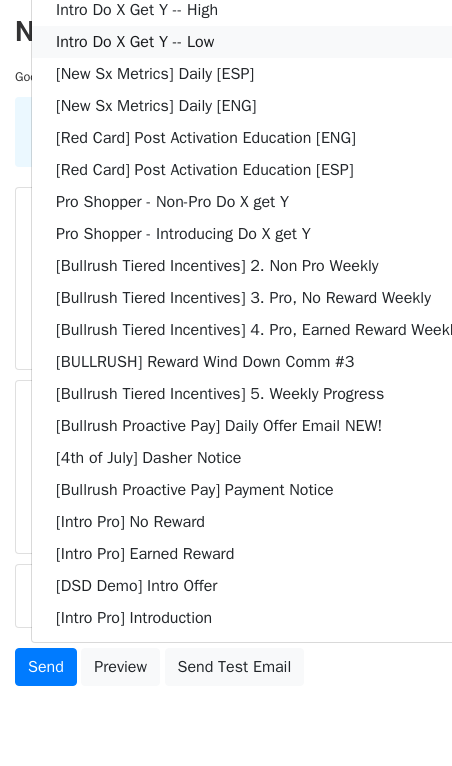 click on "Intro Do X Get Y -- Low" at bounding box center (258, 42) 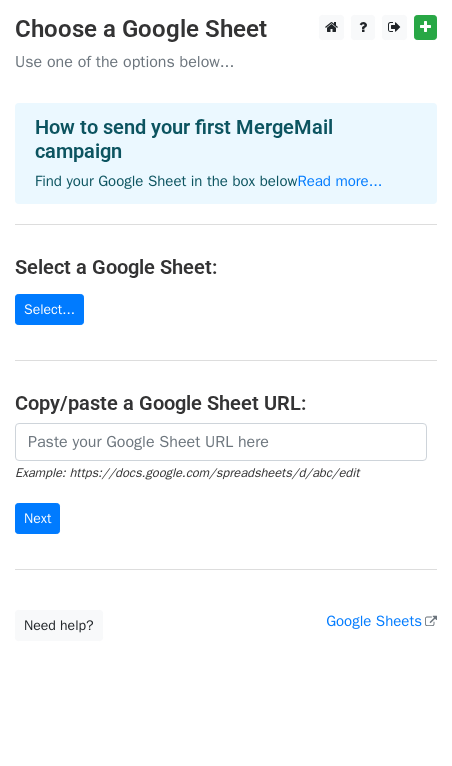 scroll, scrollTop: 0, scrollLeft: 0, axis: both 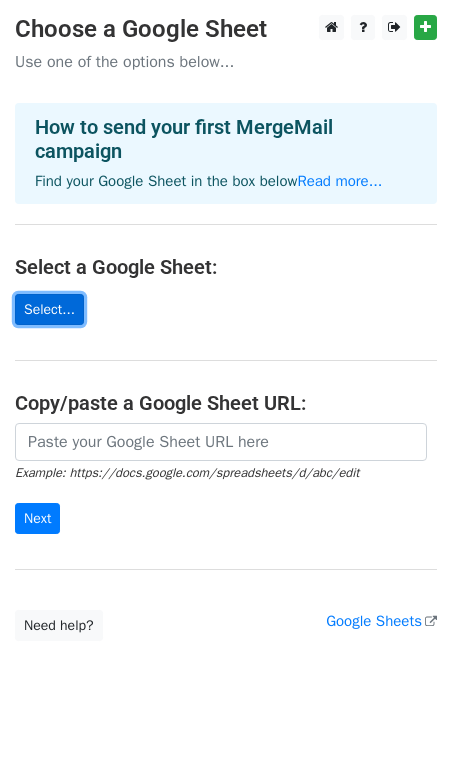 click on "Select..." at bounding box center [49, 309] 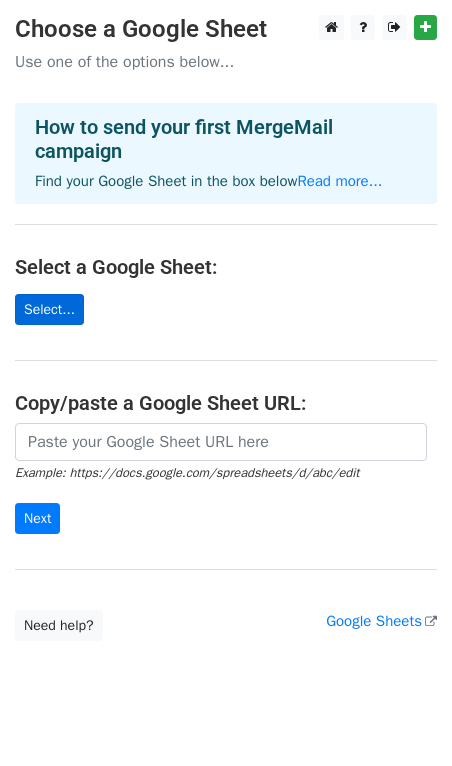 click on "Select..." at bounding box center (49, 309) 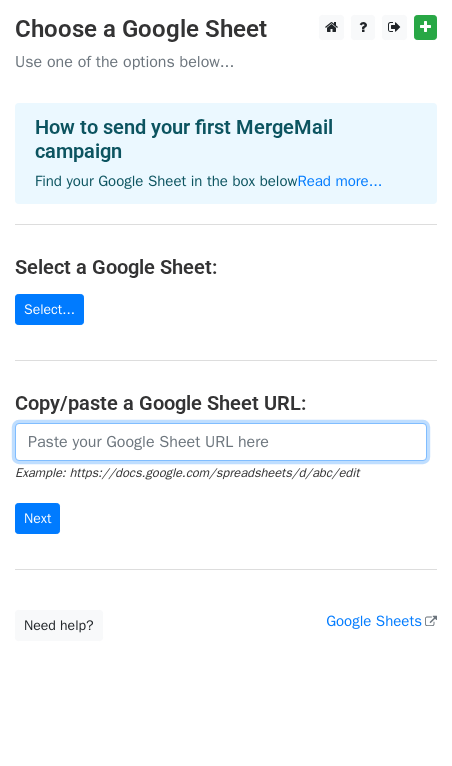 click at bounding box center (221, 442) 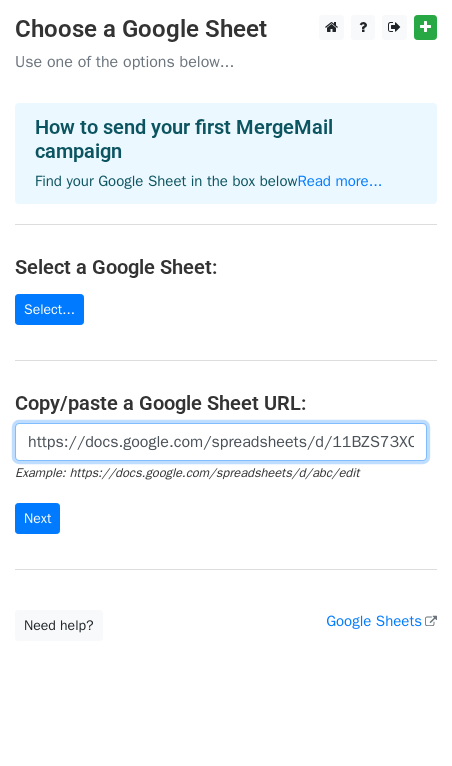 scroll, scrollTop: 0, scrollLeft: 605, axis: horizontal 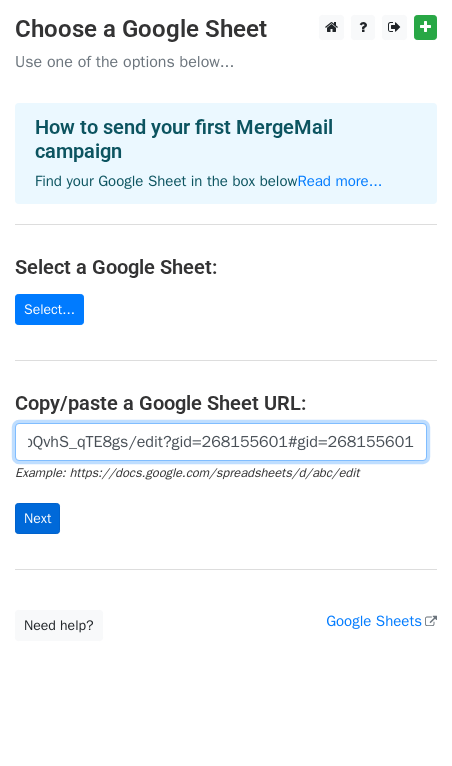type on "https://docs.google.com/spreadsheets/d/11BZS73XCGwkHnxCDaQIUxo7Ks_7xgbwbQvhS_qTE8gs/edit?gid=268155601#gid=268155601" 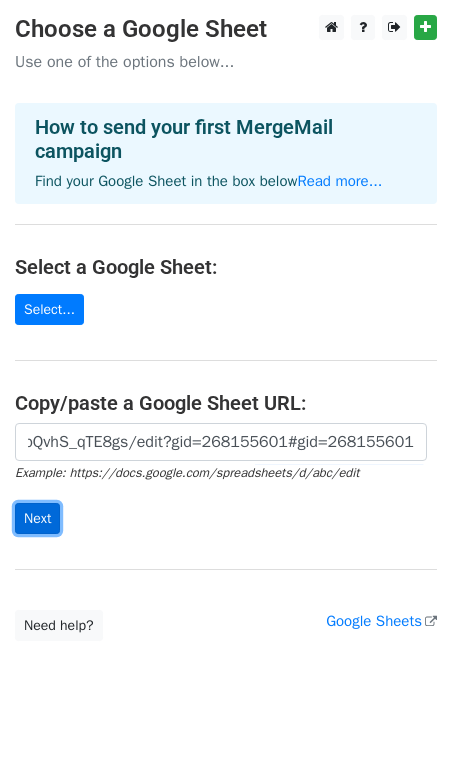 click on "Next" at bounding box center [37, 518] 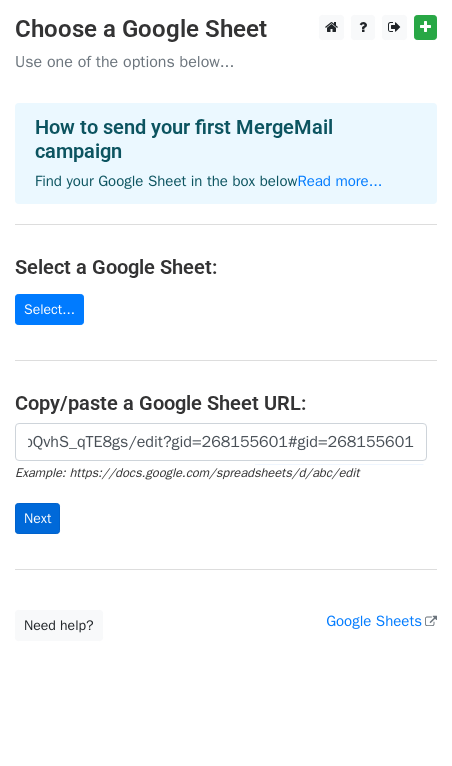 scroll, scrollTop: 0, scrollLeft: 0, axis: both 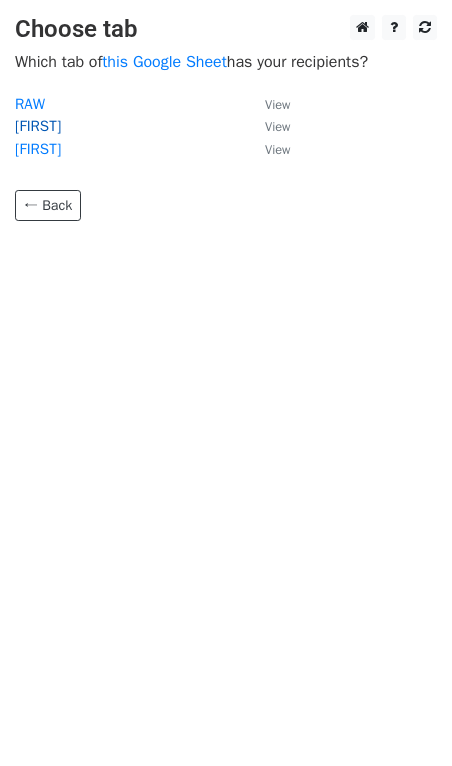 click on "[FIRST]" at bounding box center [38, 126] 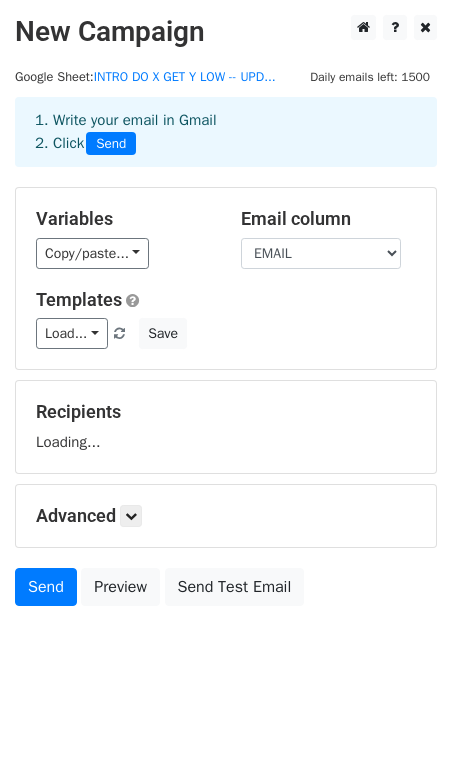 scroll, scrollTop: 0, scrollLeft: 0, axis: both 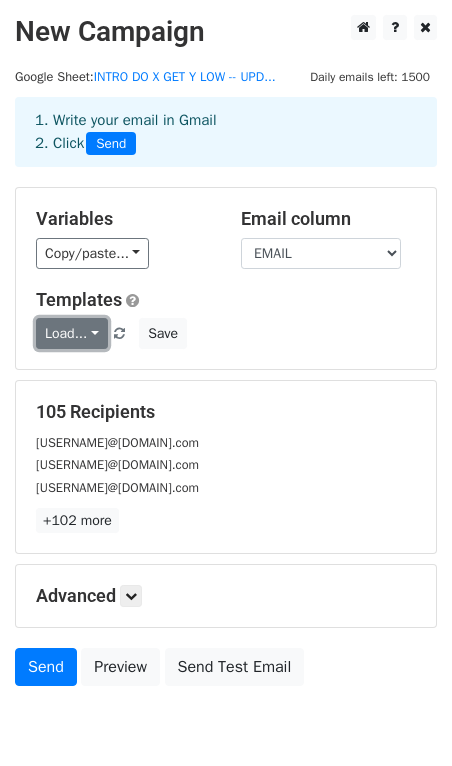 click on "Load..." at bounding box center (72, 333) 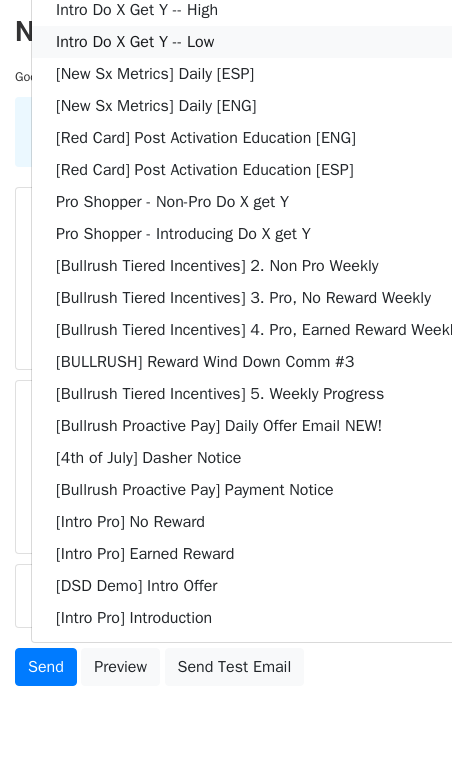 click on "Intro Do X Get Y -- Low" at bounding box center (258, 42) 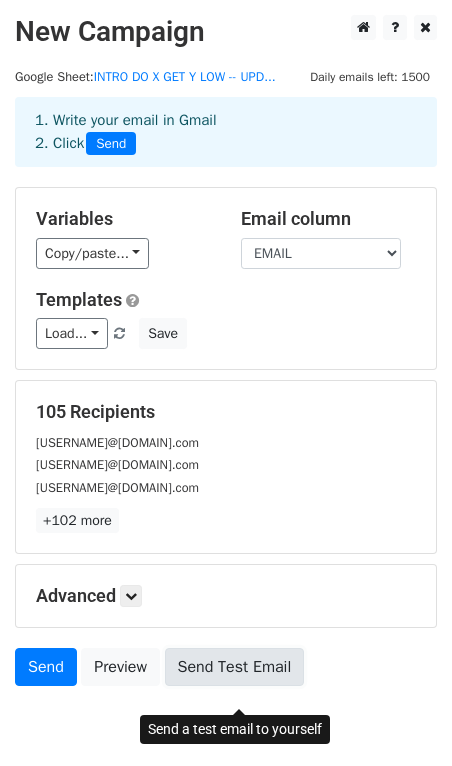 click on "Send Test Email" at bounding box center [235, 667] 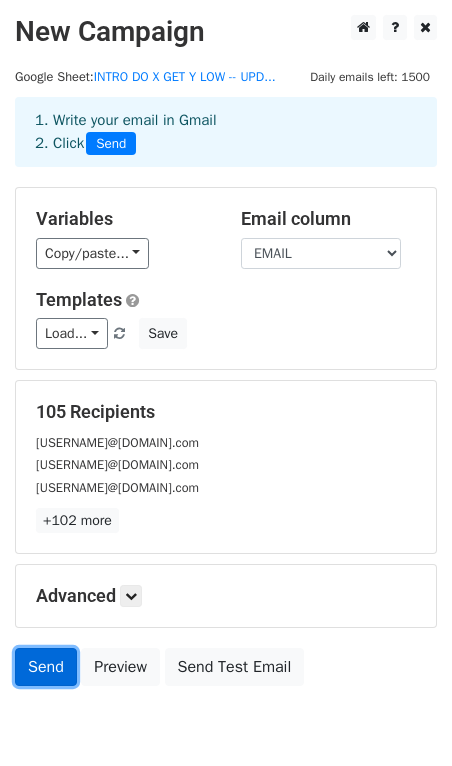 click on "Send" at bounding box center (46, 667) 